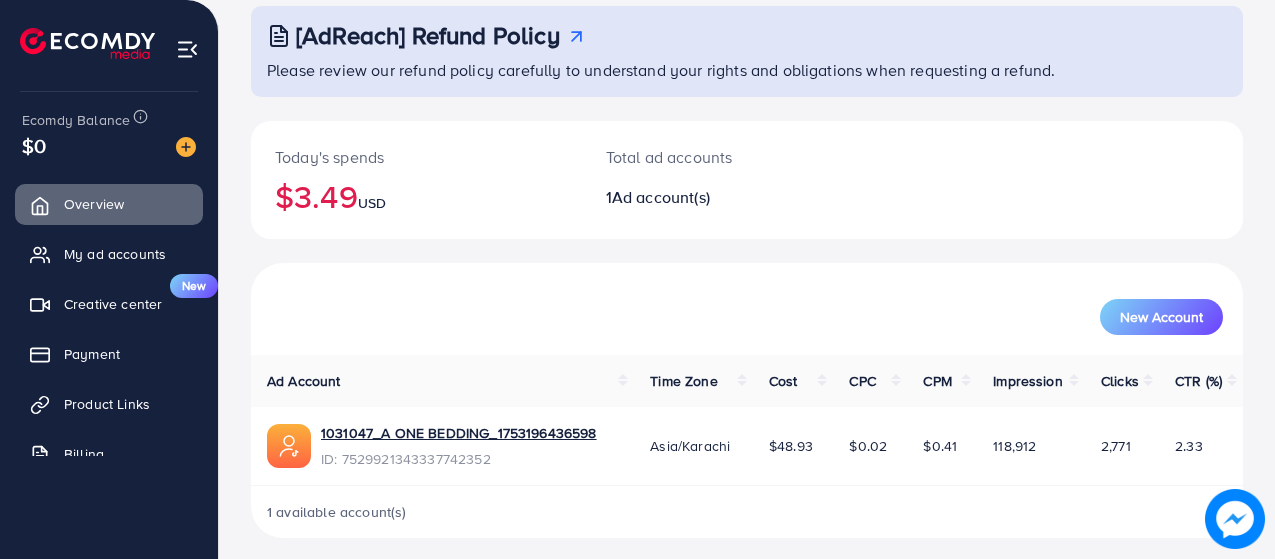 scroll, scrollTop: 129, scrollLeft: 0, axis: vertical 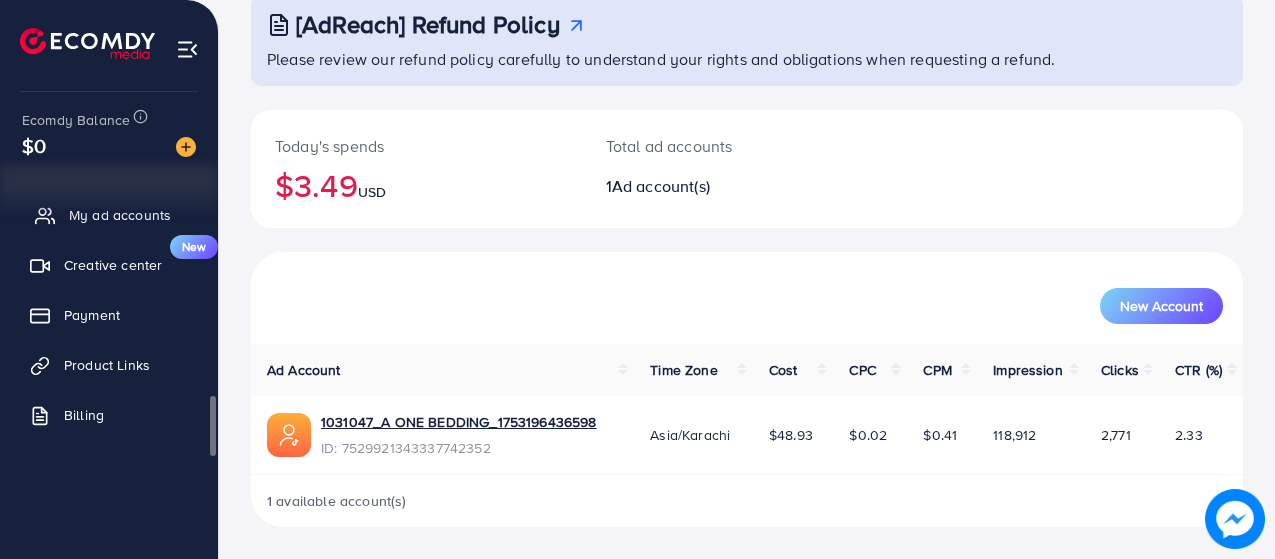 click on "My ad accounts" at bounding box center [109, 215] 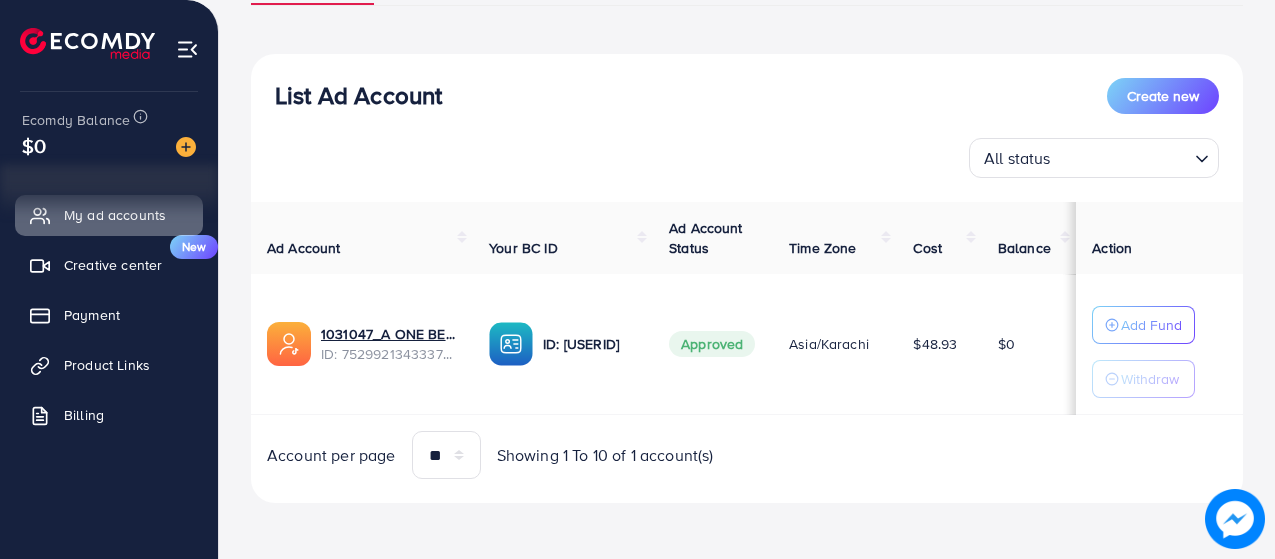 scroll, scrollTop: 0, scrollLeft: 0, axis: both 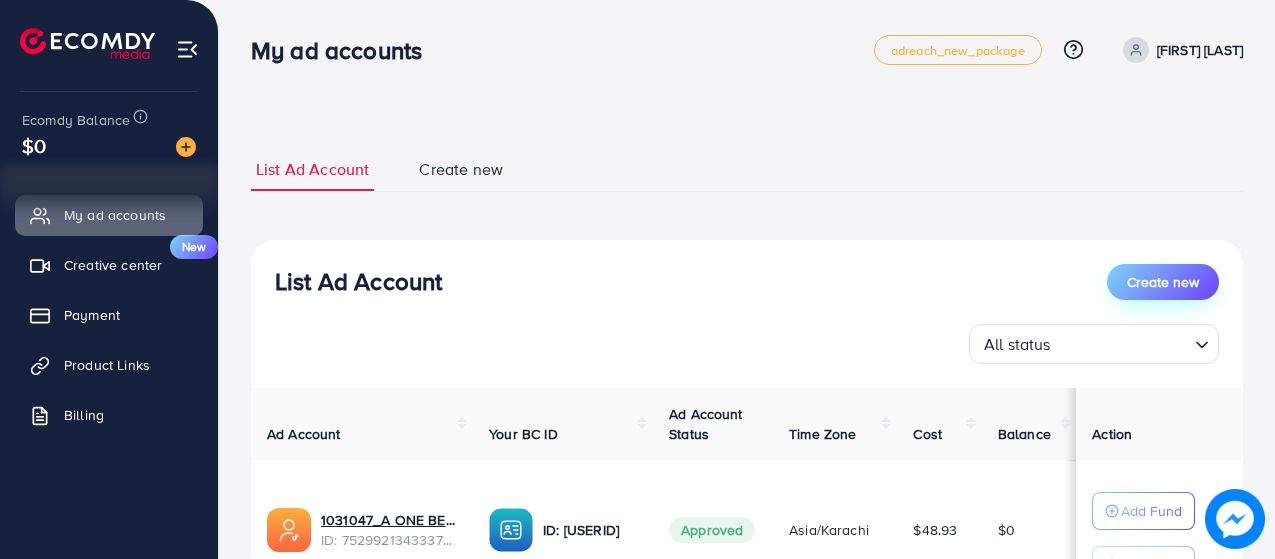 click on "Create new" at bounding box center (1163, 282) 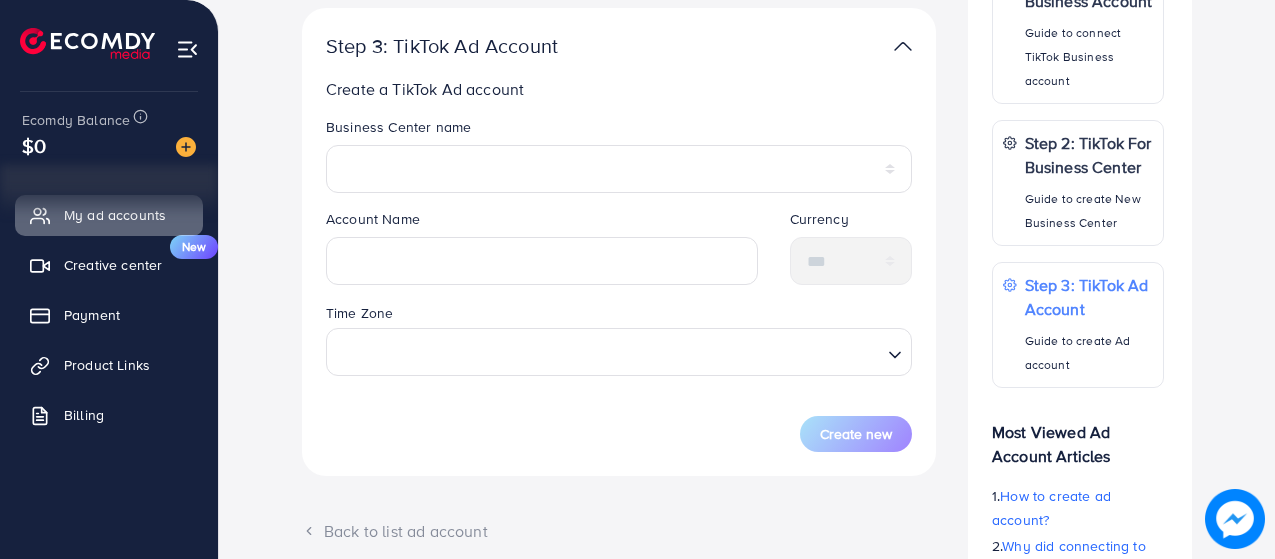 scroll, scrollTop: 380, scrollLeft: 0, axis: vertical 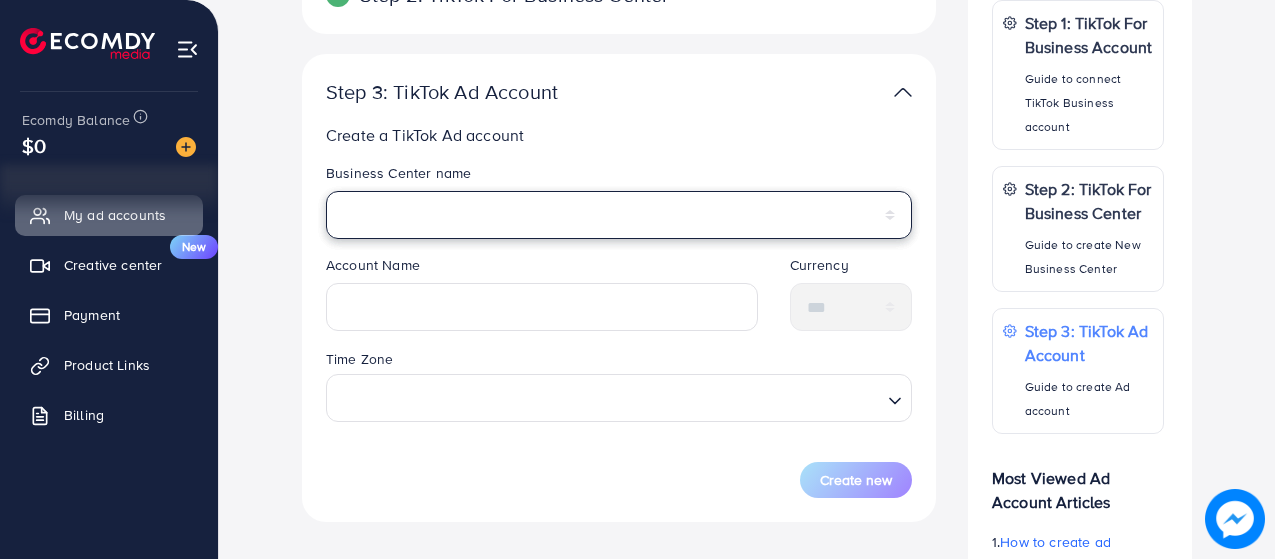 click on "**********" at bounding box center [619, 215] 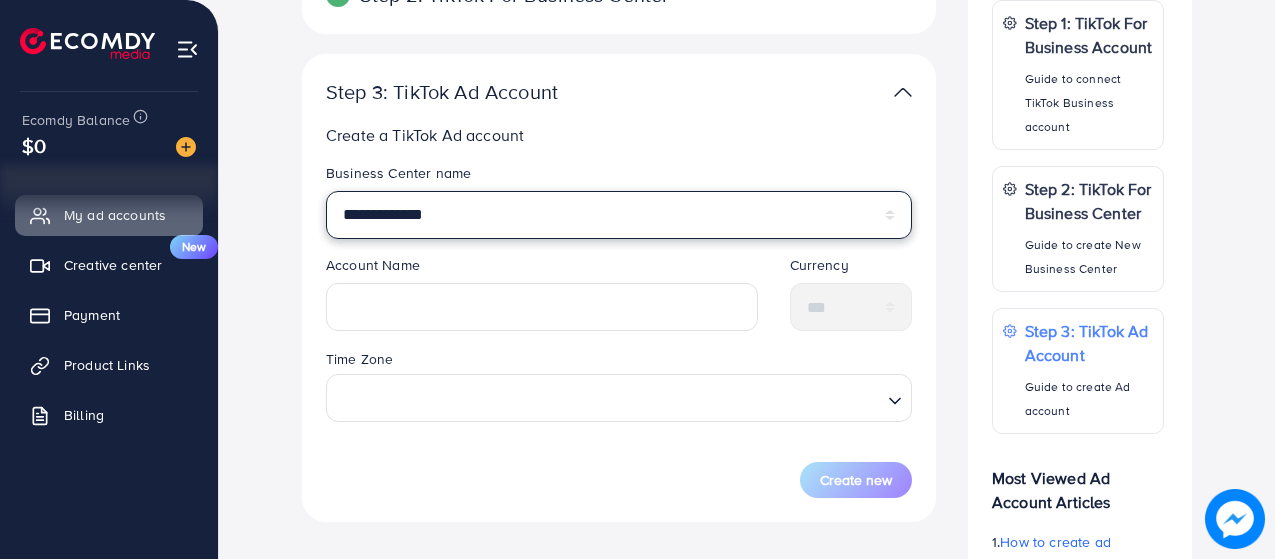 click on "**********" at bounding box center (619, 215) 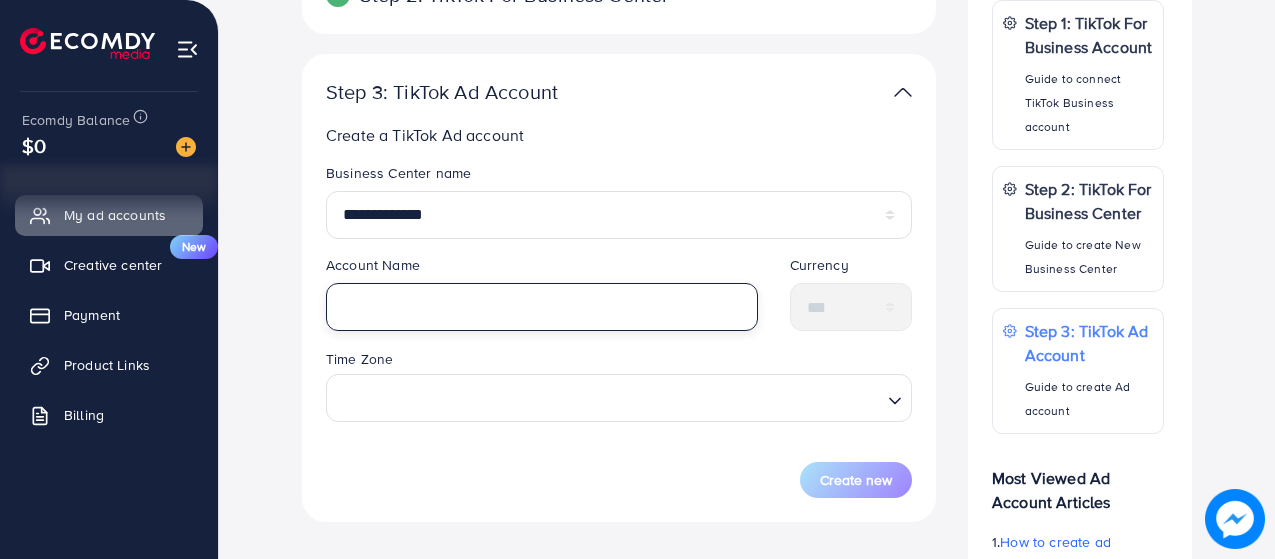 click at bounding box center [542, 307] 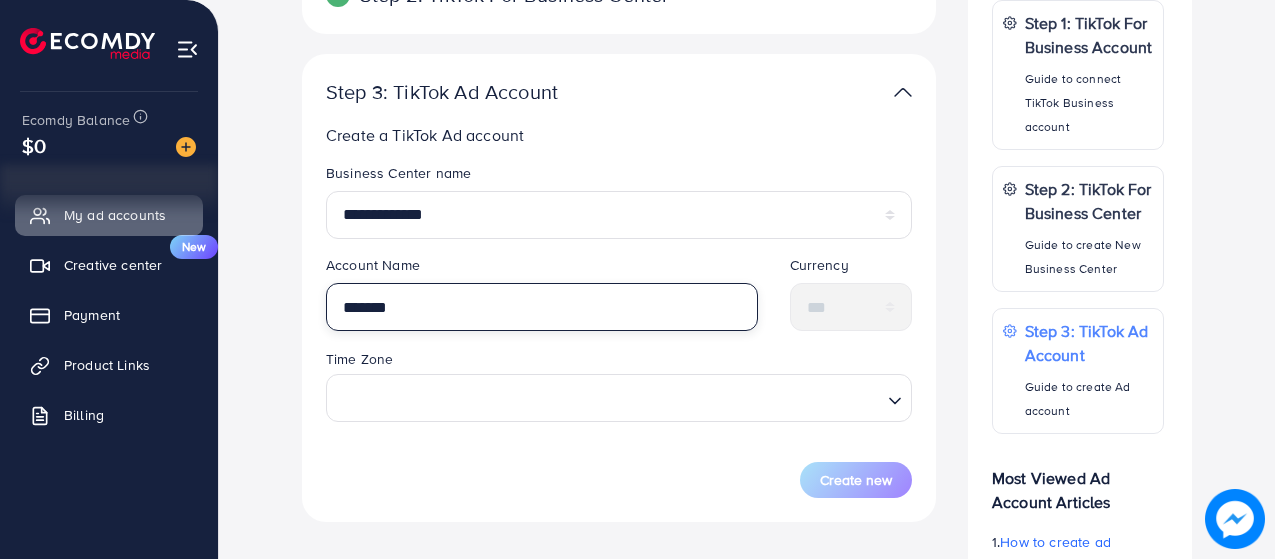 type on "*******" 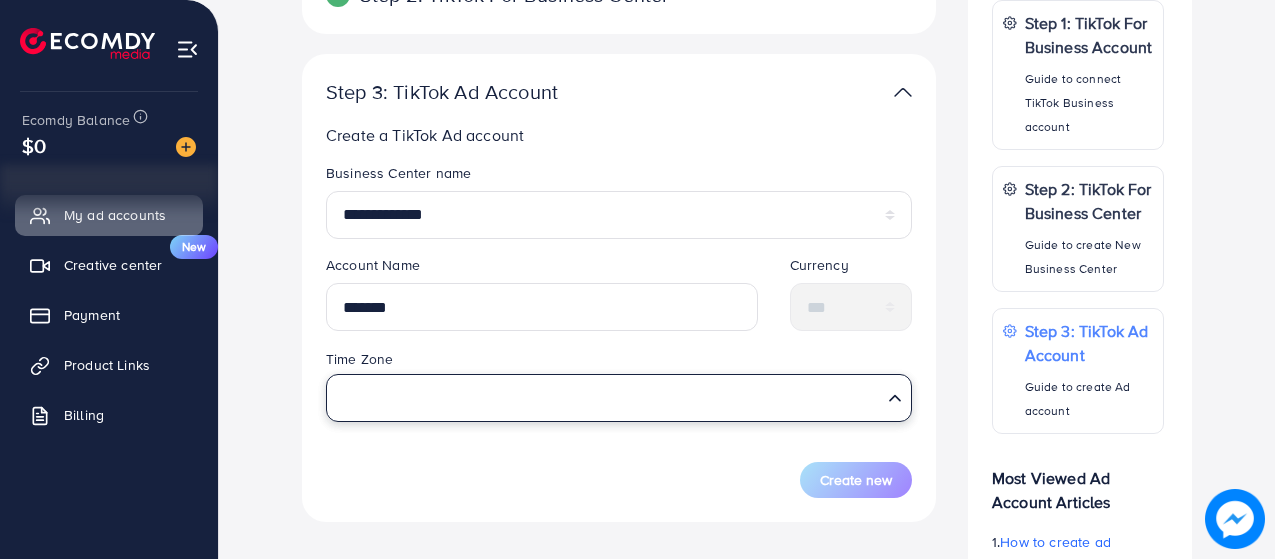 click at bounding box center [607, 397] 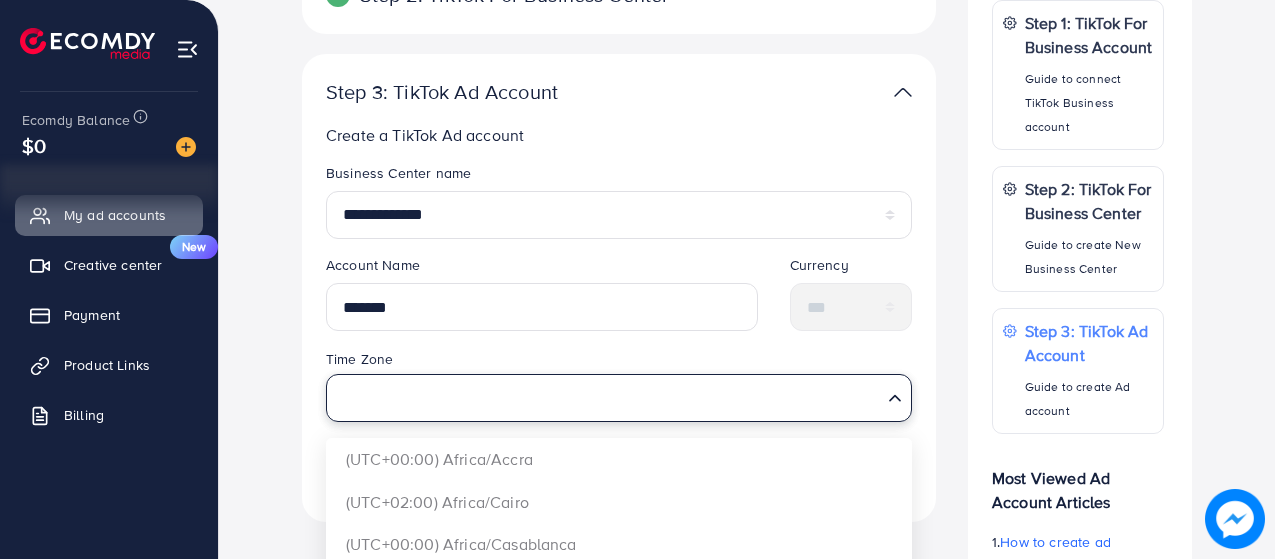 scroll, scrollTop: 480, scrollLeft: 0, axis: vertical 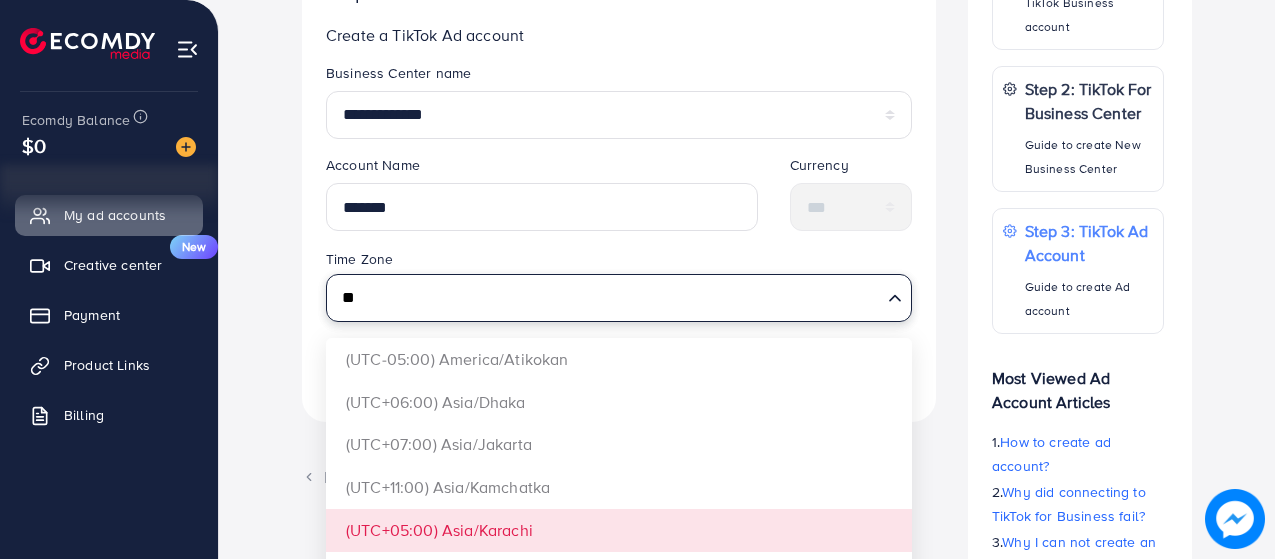 type on "**" 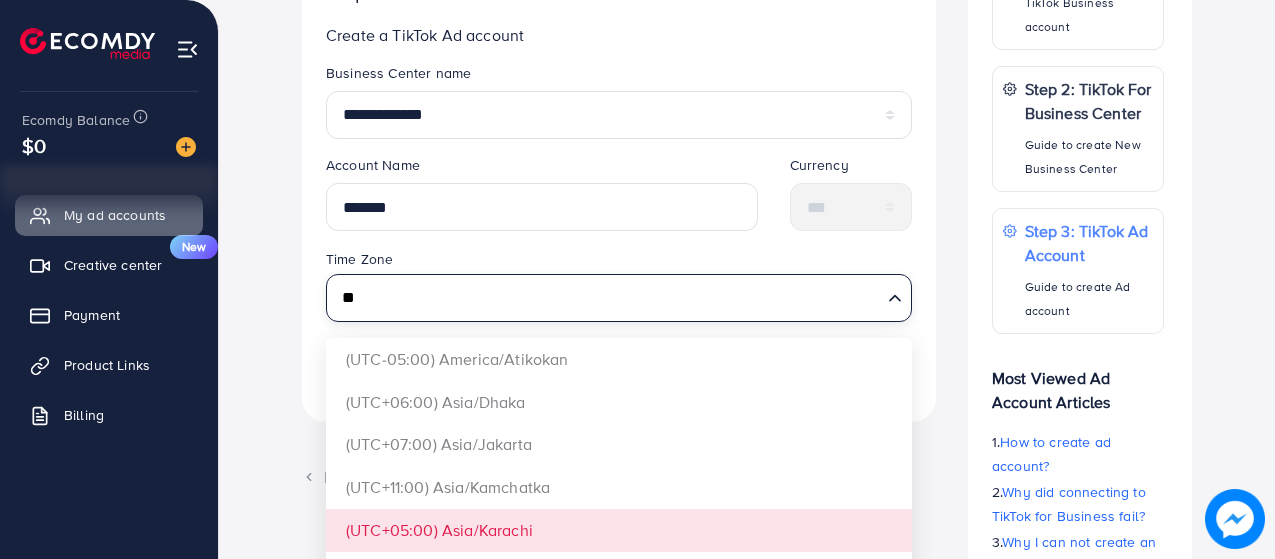 type 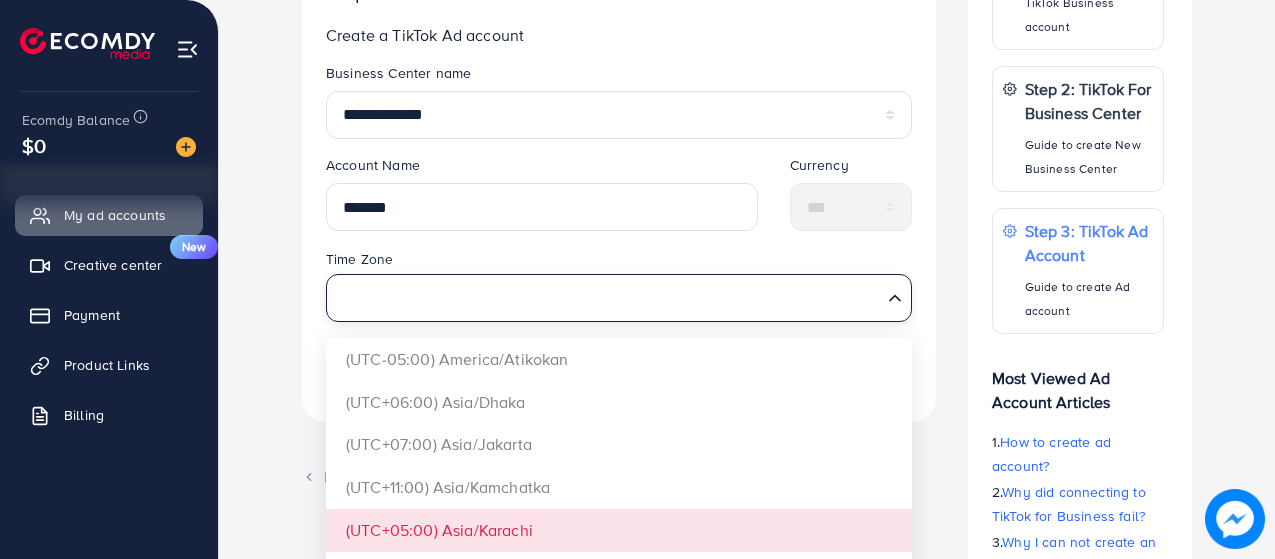 click on "**********" at bounding box center (619, 232) 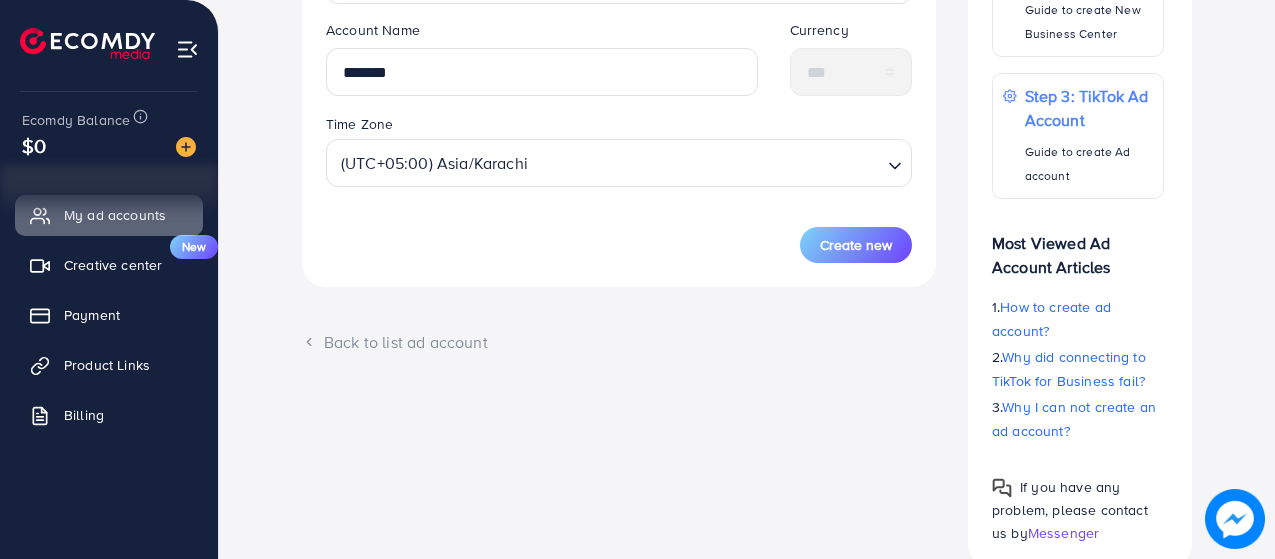 scroll, scrollTop: 580, scrollLeft: 0, axis: vertical 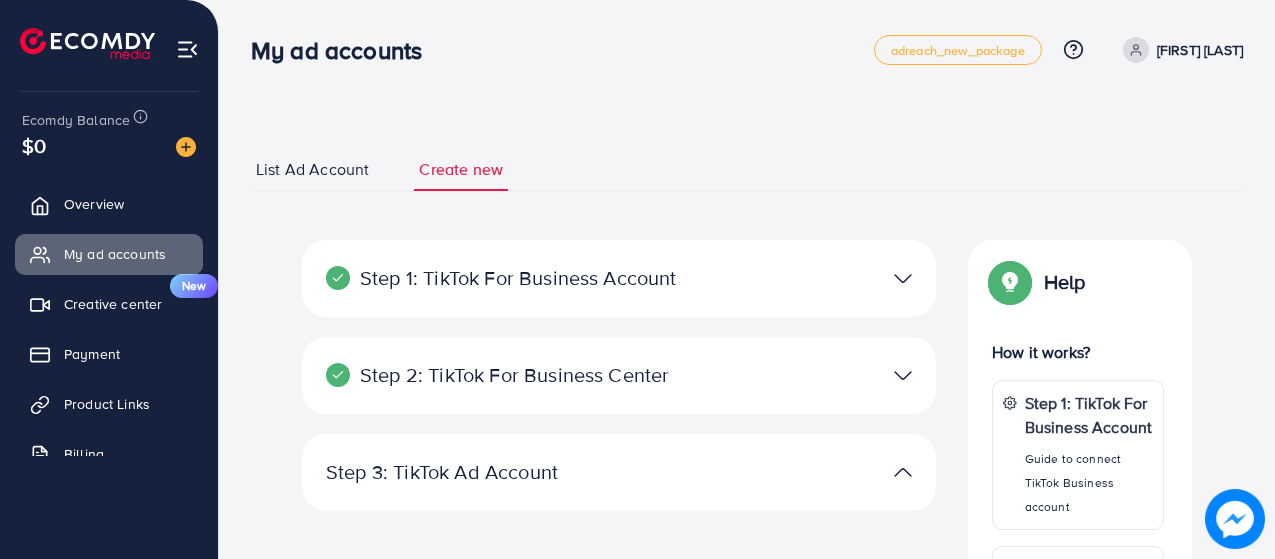 select 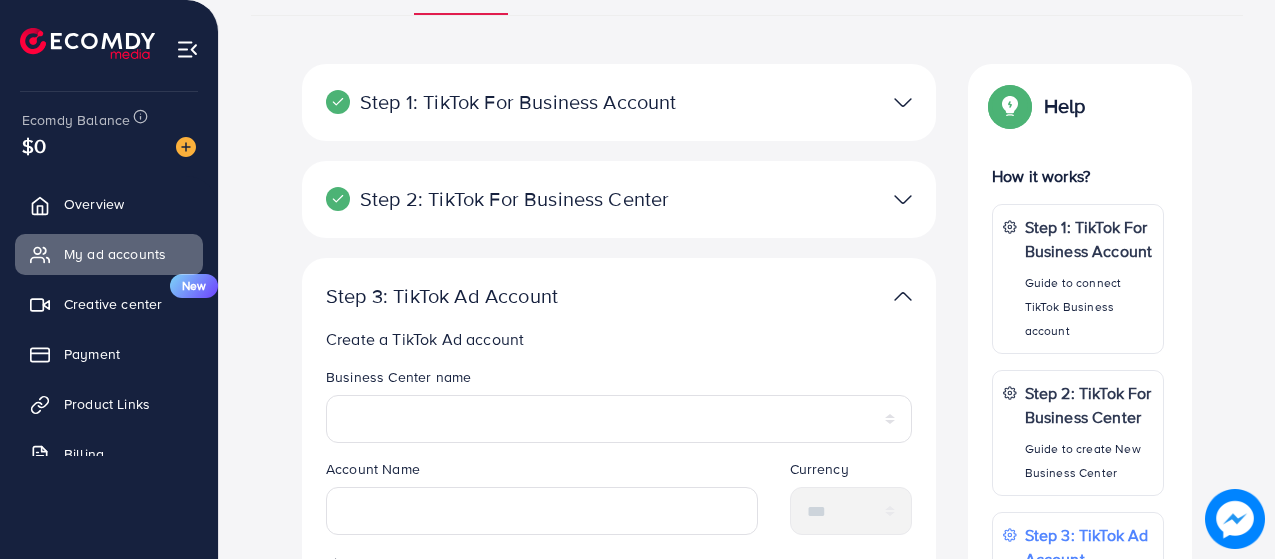 scroll, scrollTop: 200, scrollLeft: 0, axis: vertical 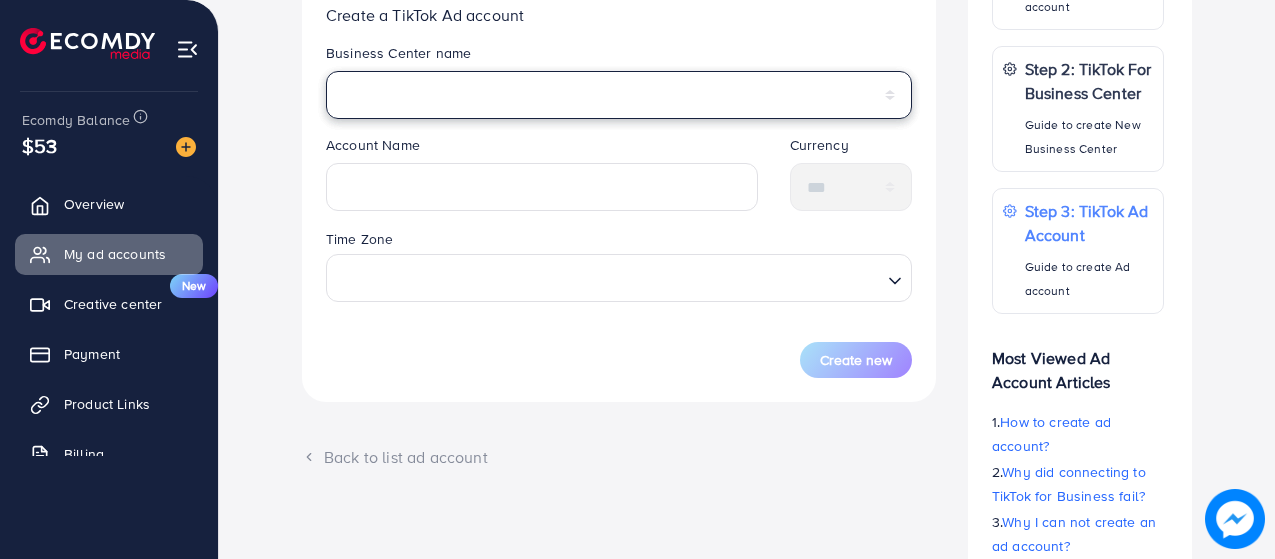 click on "**********" at bounding box center [619, 95] 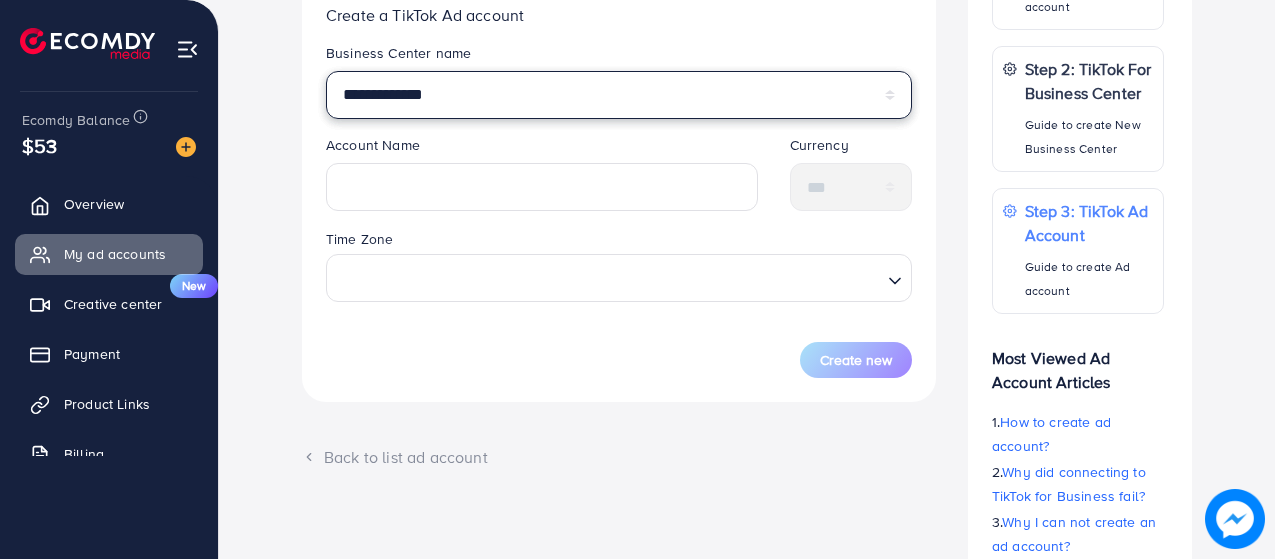 click on "**********" at bounding box center (619, 95) 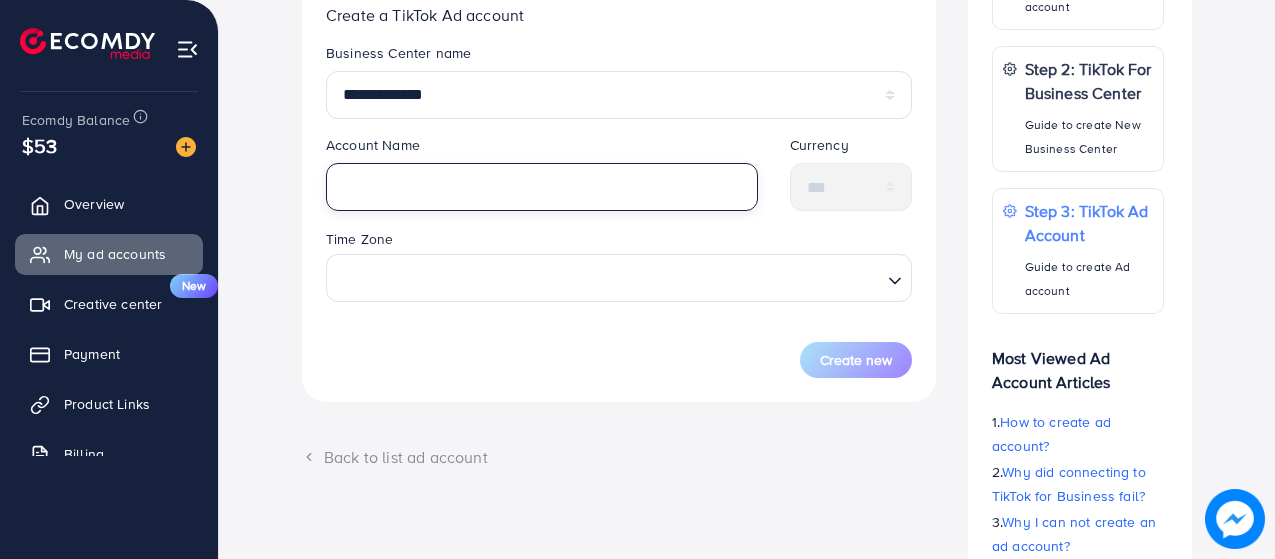 click at bounding box center [542, 187] 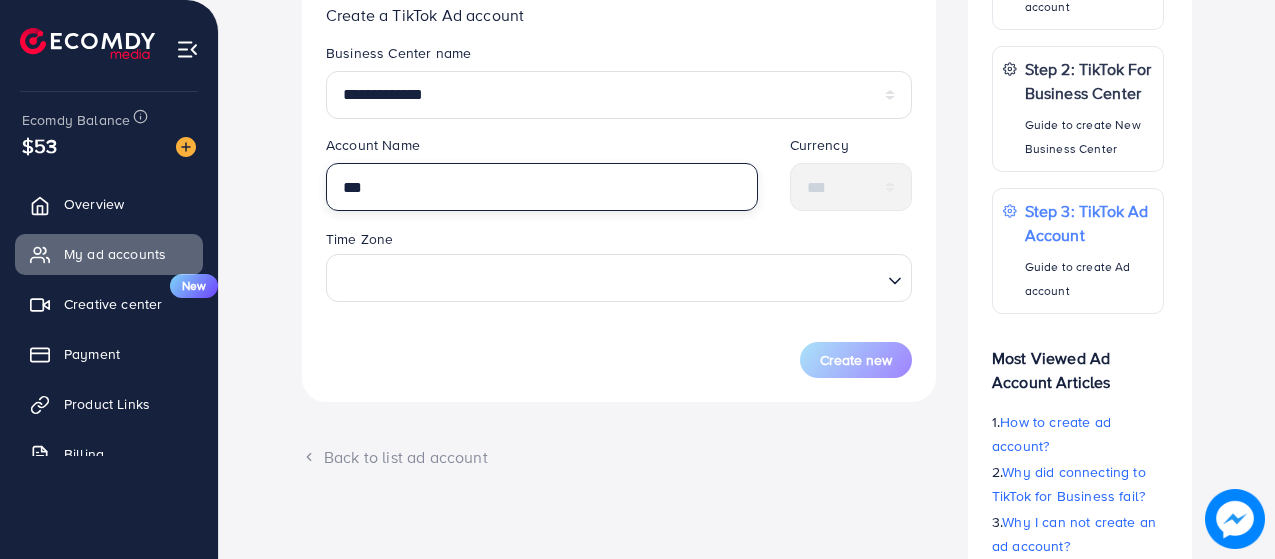 type on "***" 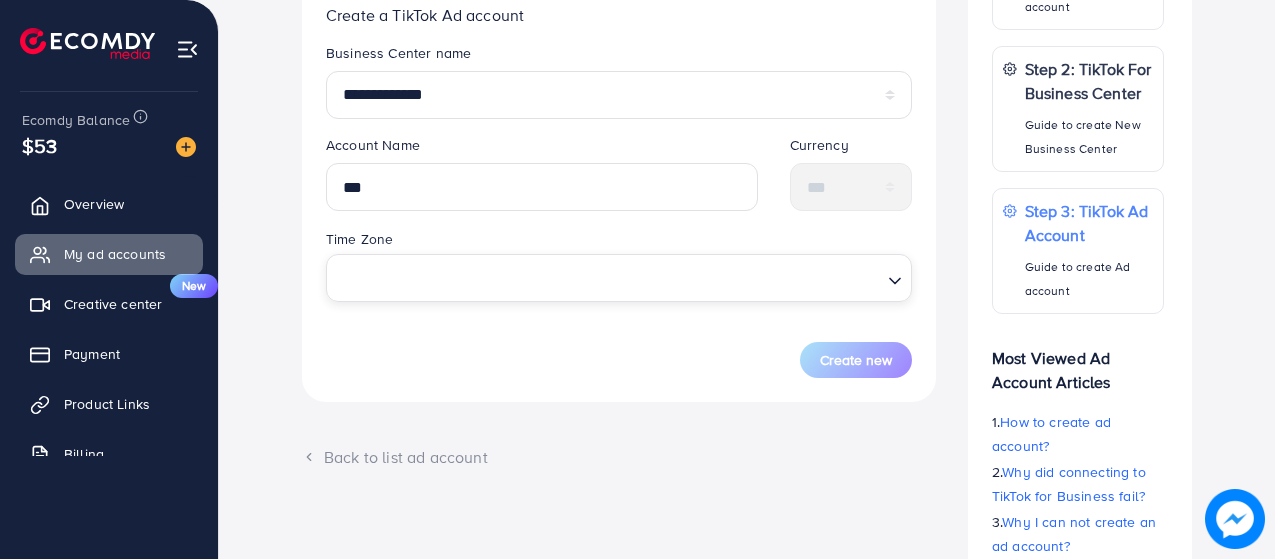 click at bounding box center [607, 277] 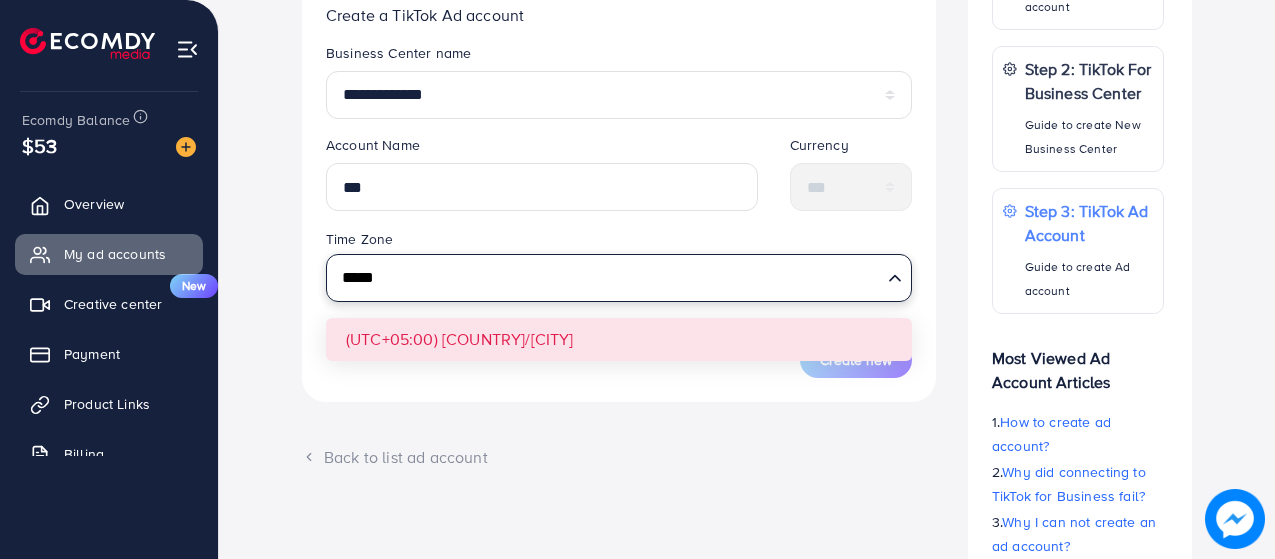 type on "*****" 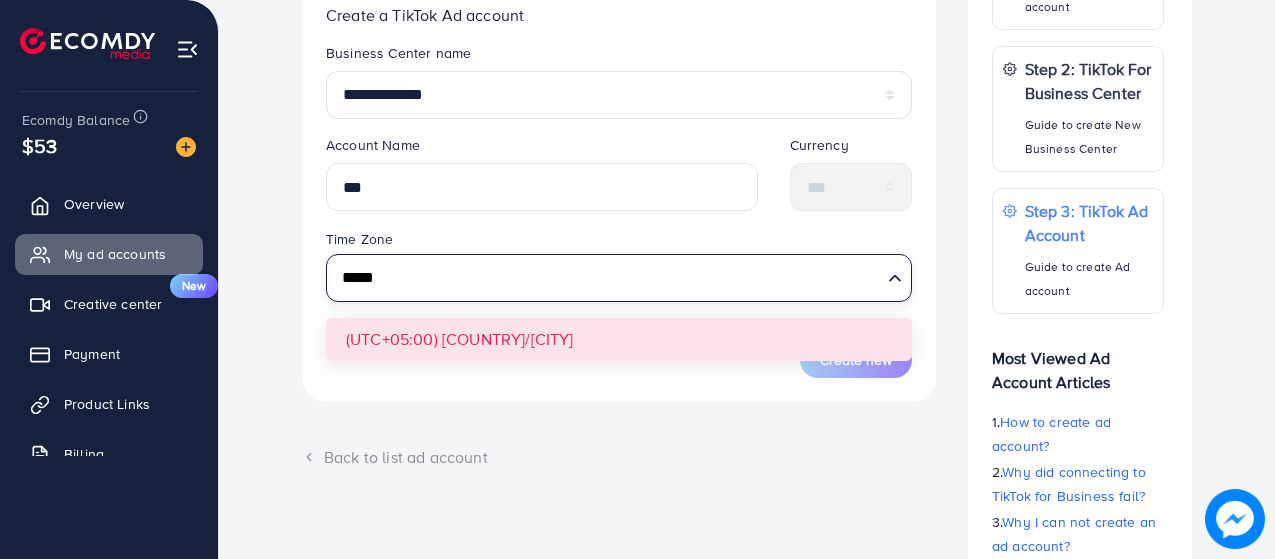type 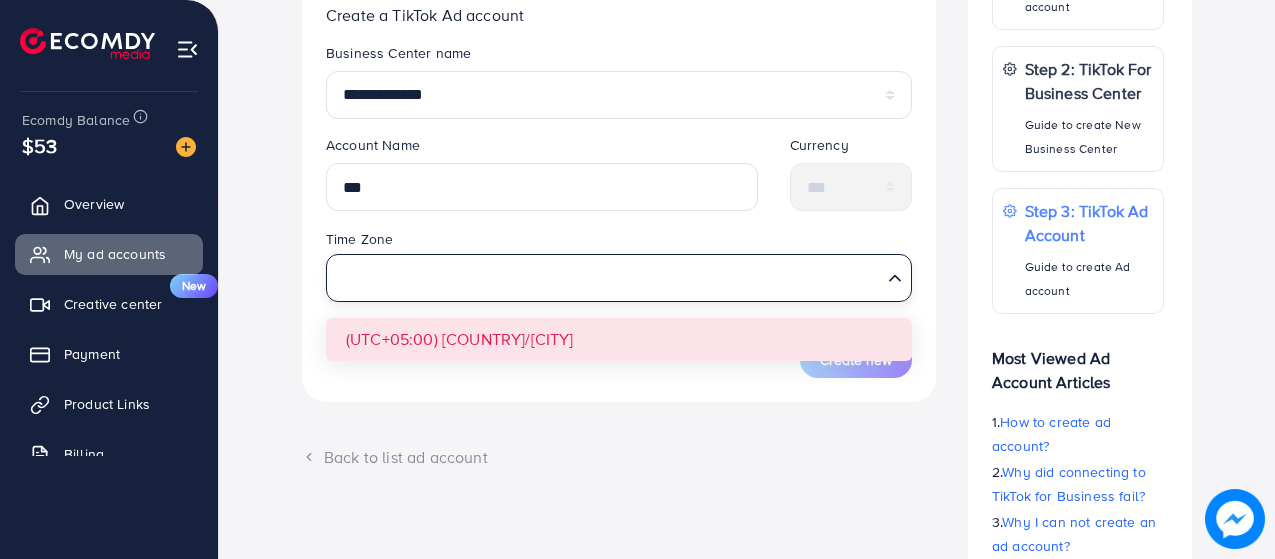 click on "**********" at bounding box center (619, 210) 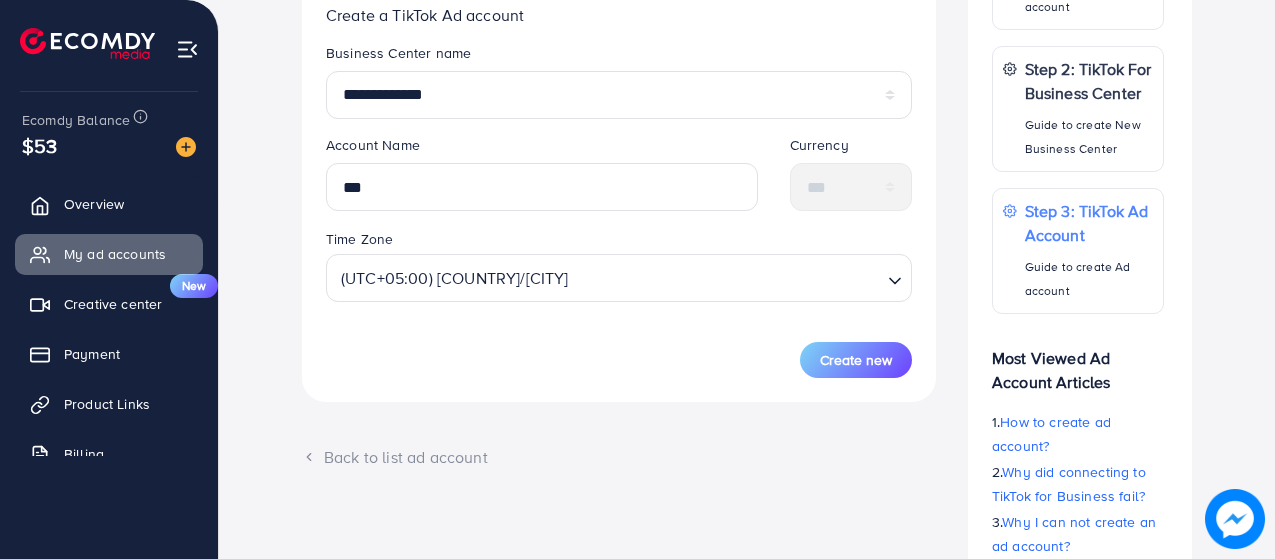 click on "**********" at bounding box center [619, 168] 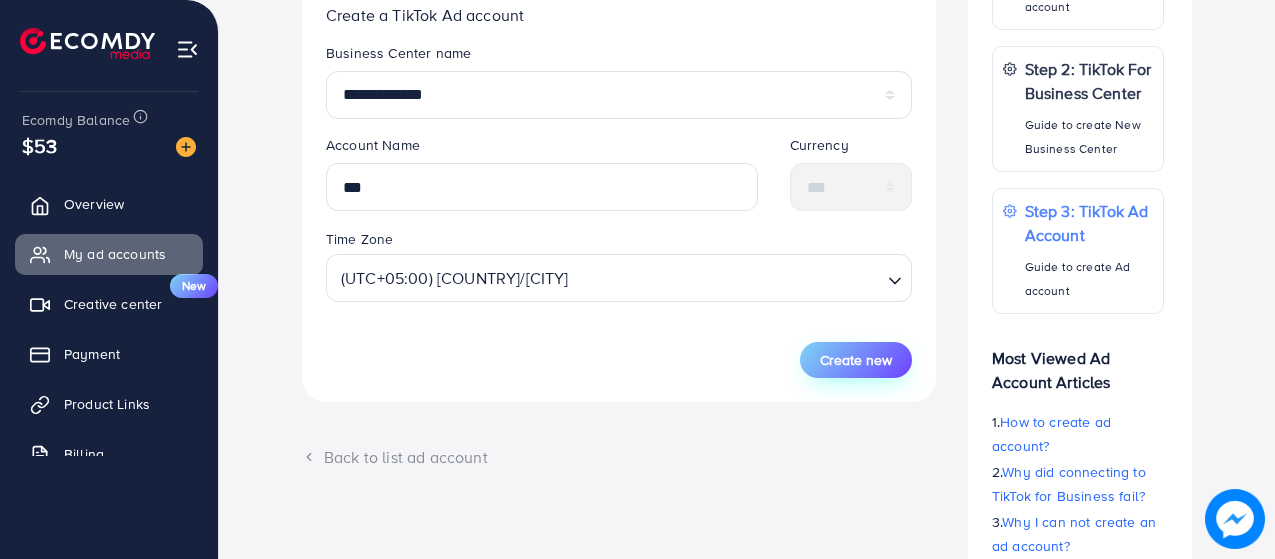 click on "Create new" at bounding box center [856, 360] 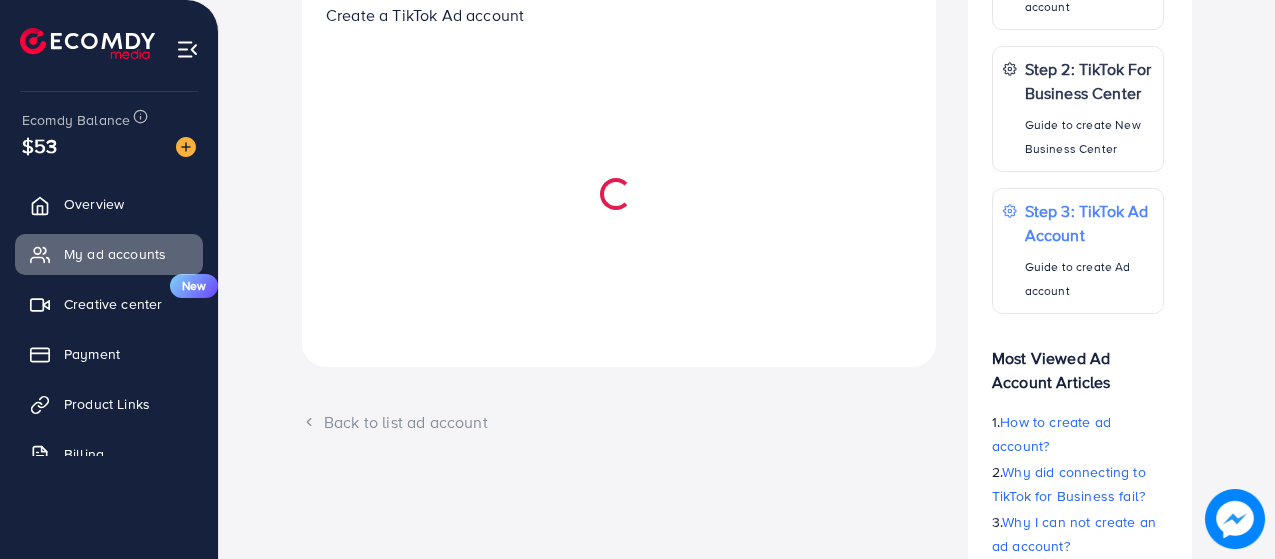 select 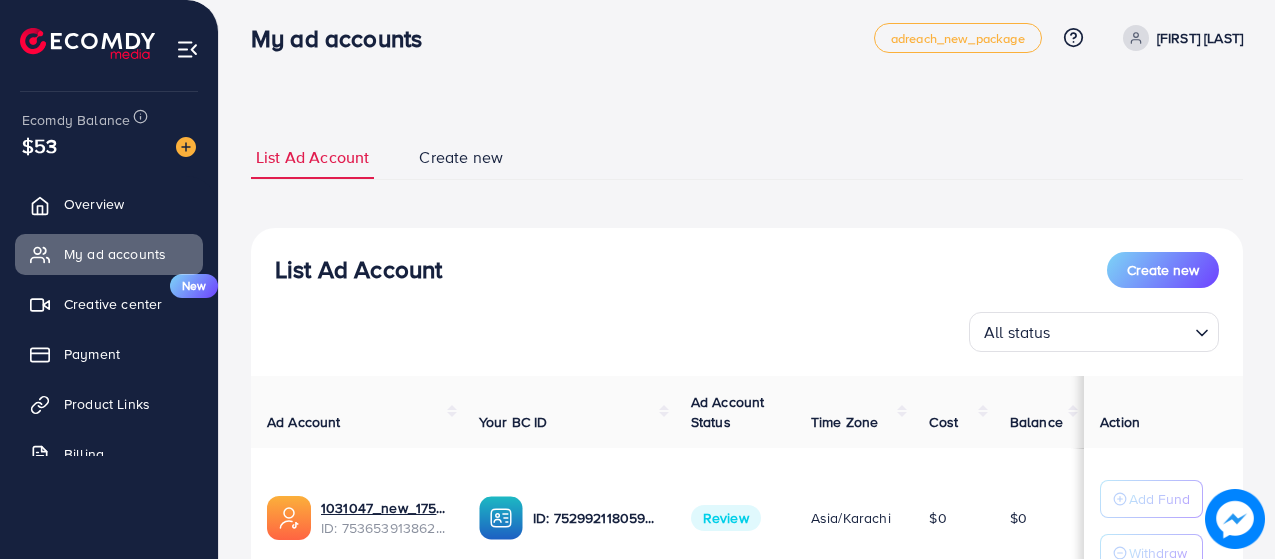 scroll, scrollTop: 0, scrollLeft: 0, axis: both 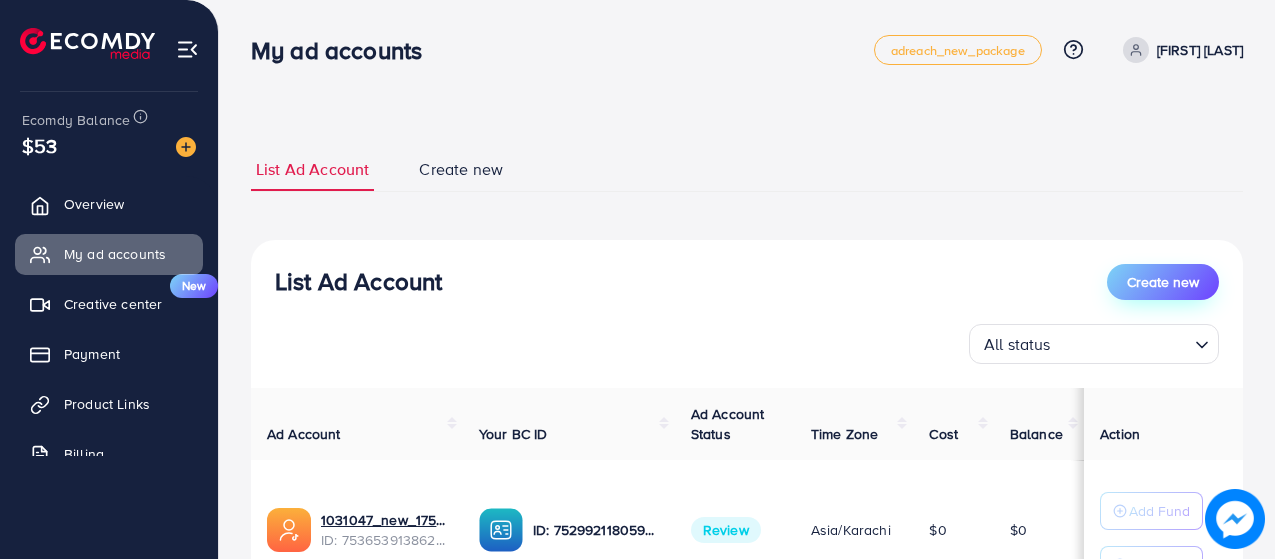 click on "Create new" at bounding box center (1163, 282) 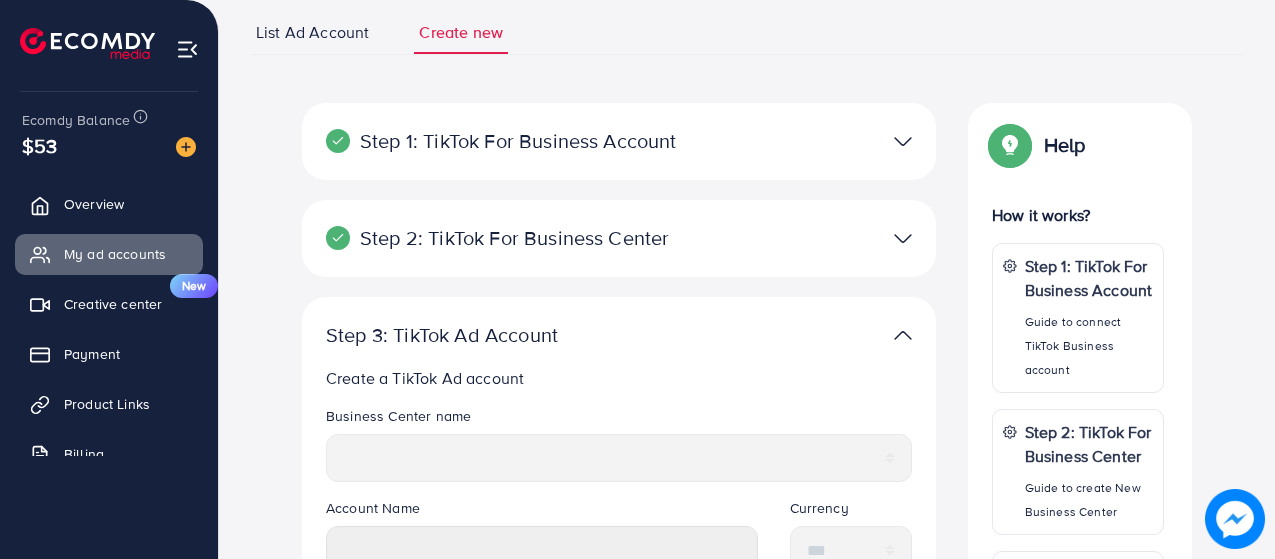 scroll, scrollTop: 0, scrollLeft: 0, axis: both 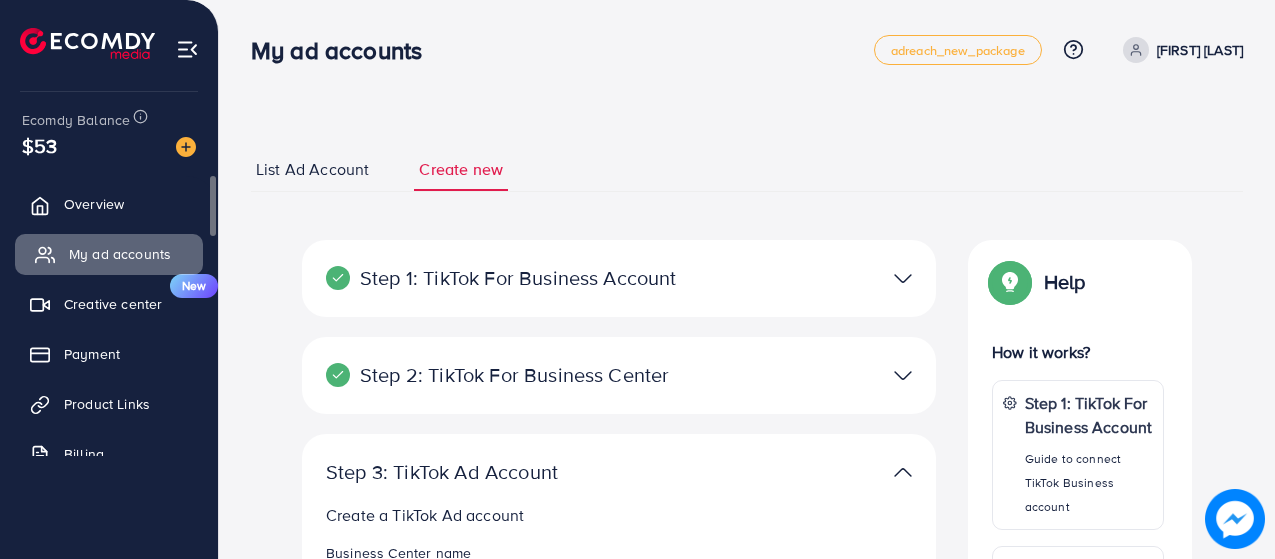click on "My ad accounts" at bounding box center (120, 254) 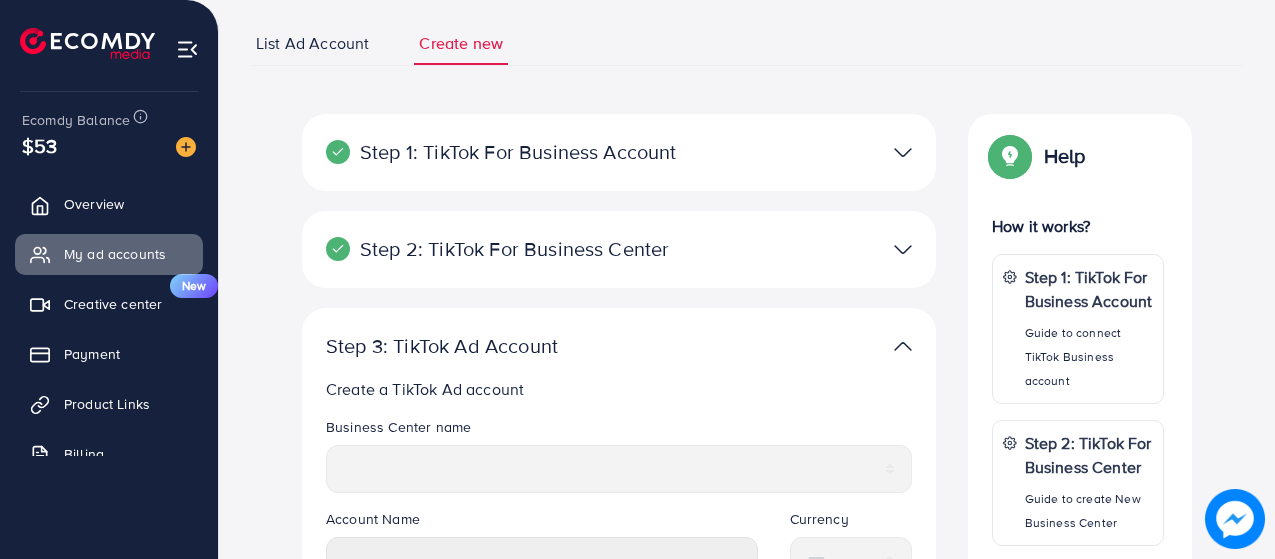 scroll, scrollTop: 0, scrollLeft: 0, axis: both 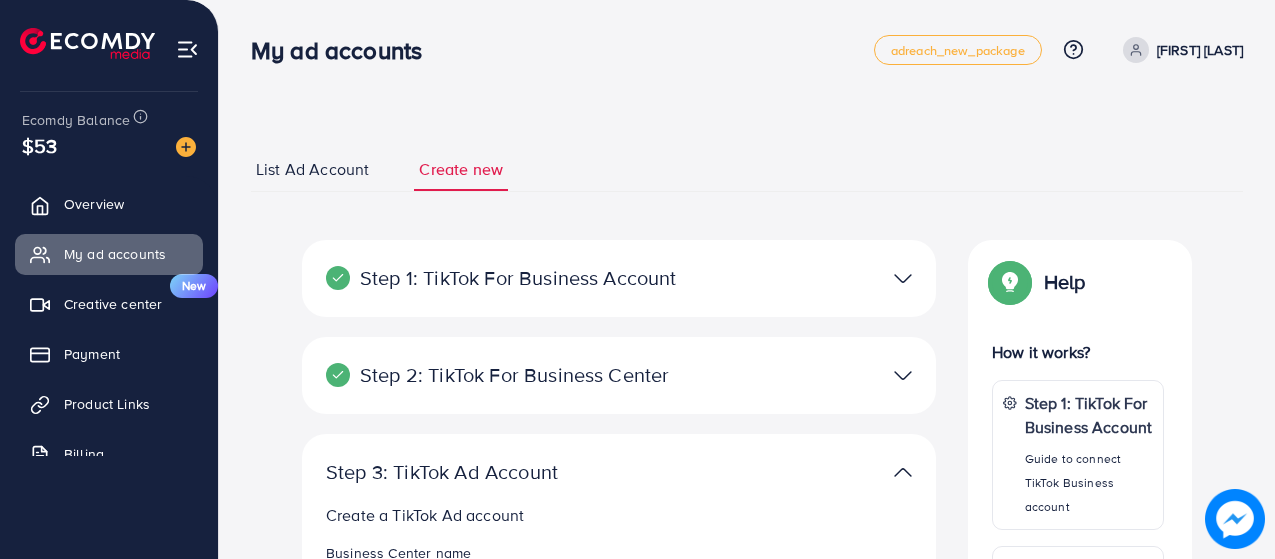 click on "List Ad Account" at bounding box center (312, 169) 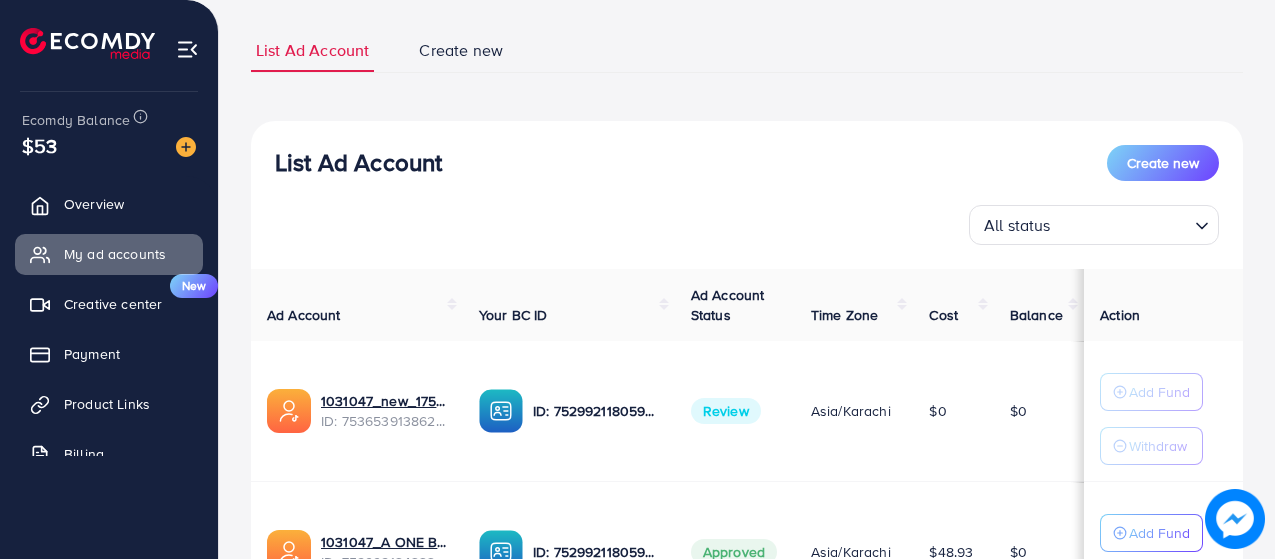 scroll, scrollTop: 300, scrollLeft: 0, axis: vertical 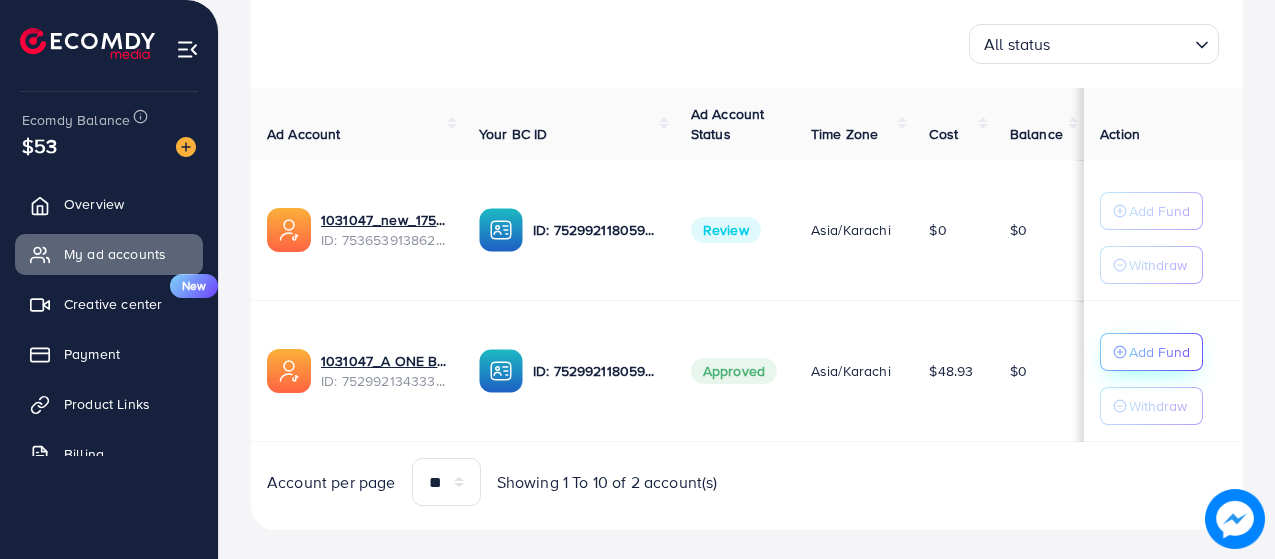 click on "Add Fund" at bounding box center [1159, 352] 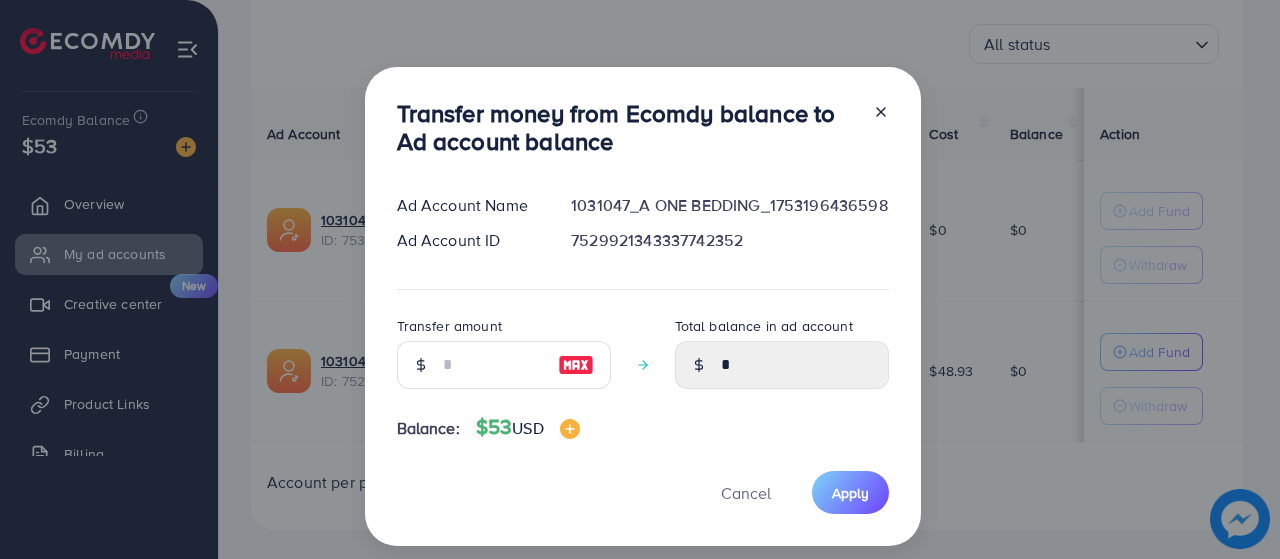 click on "Transfer amount" at bounding box center (504, 351) 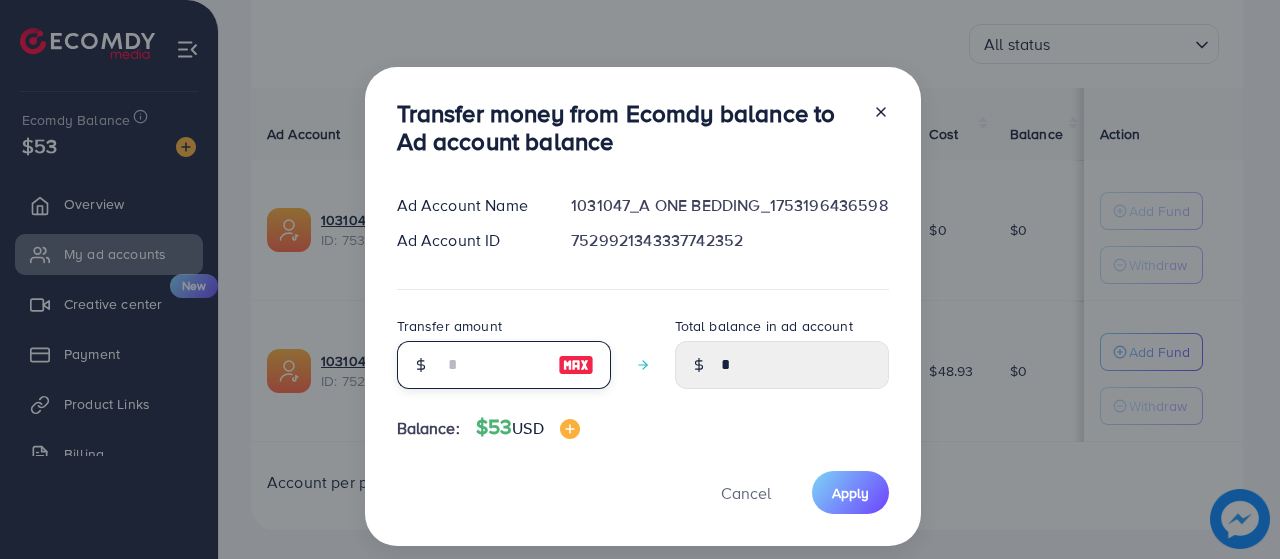 click at bounding box center (493, 365) 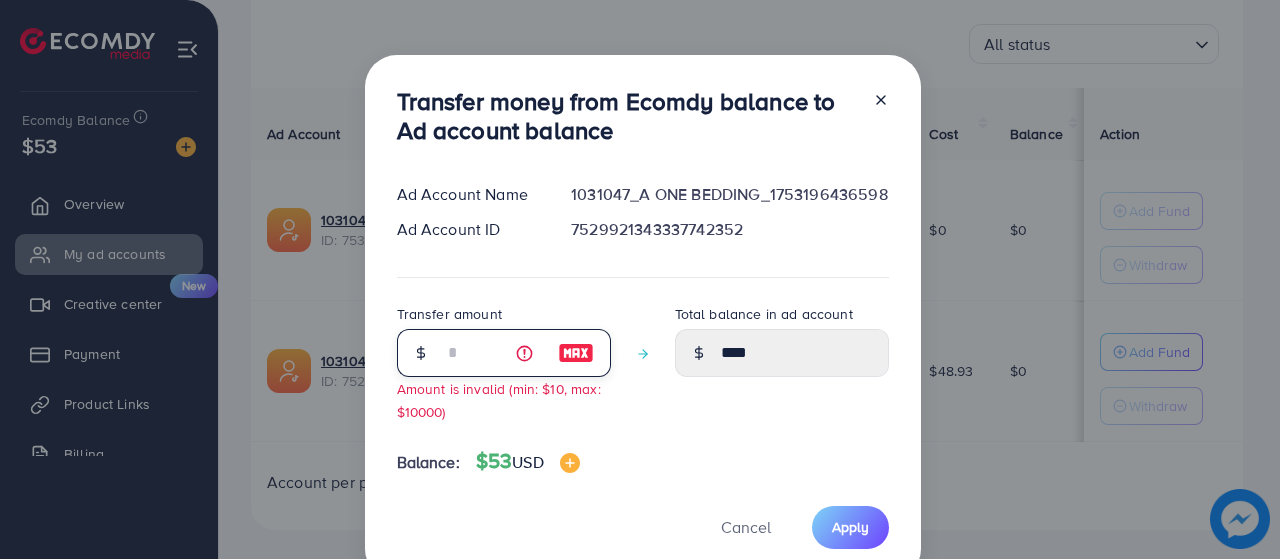 type on "**" 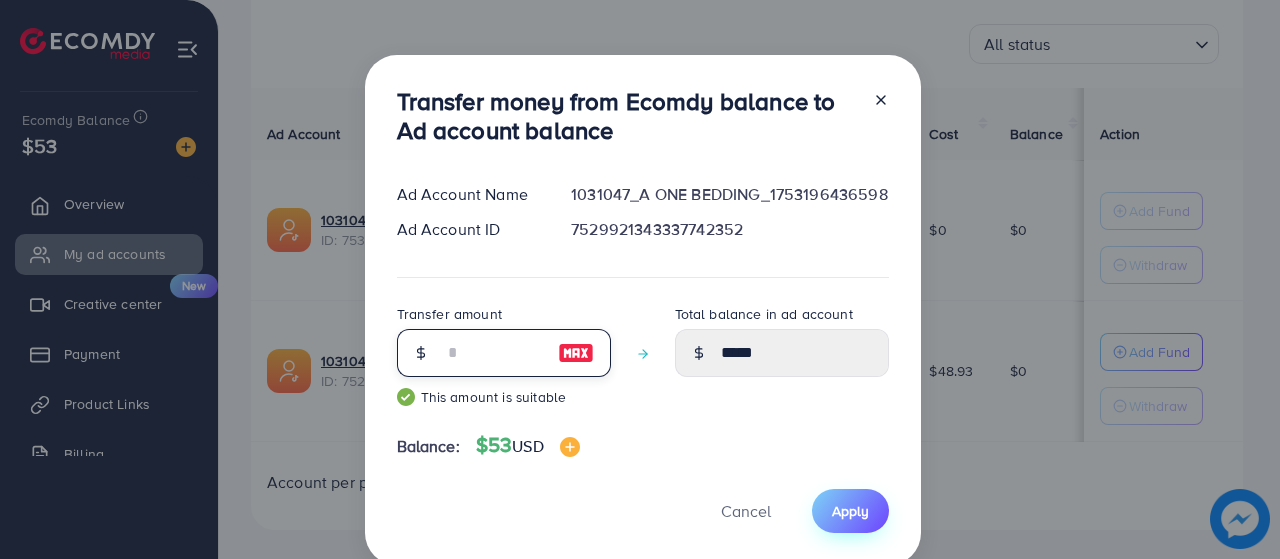 type on "**" 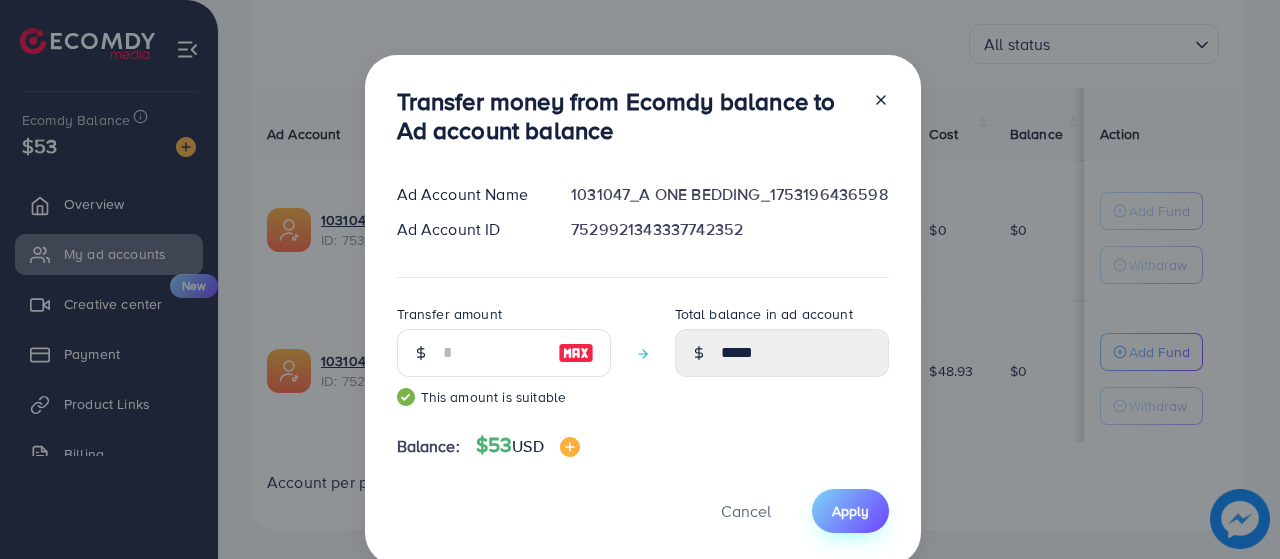 click on "Apply" at bounding box center (850, 511) 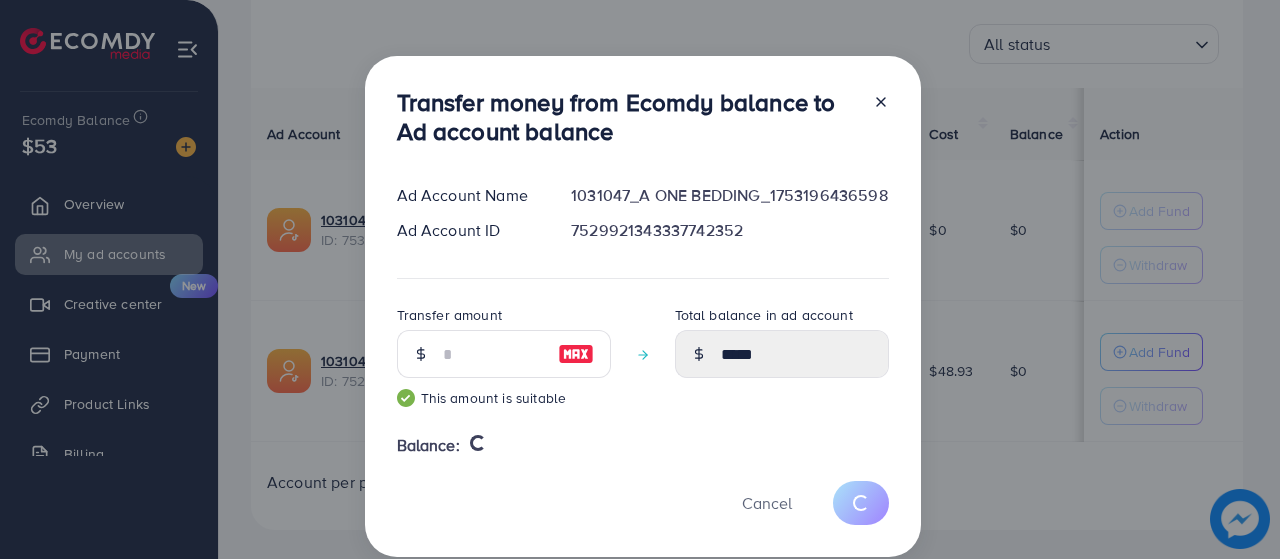 type 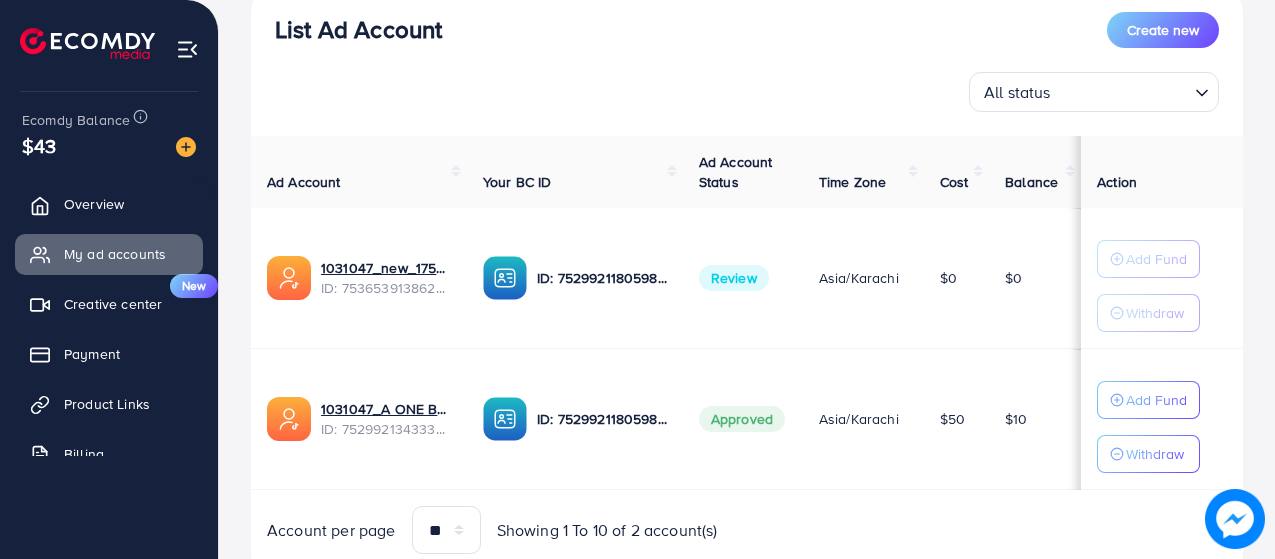 scroll, scrollTop: 327, scrollLeft: 0, axis: vertical 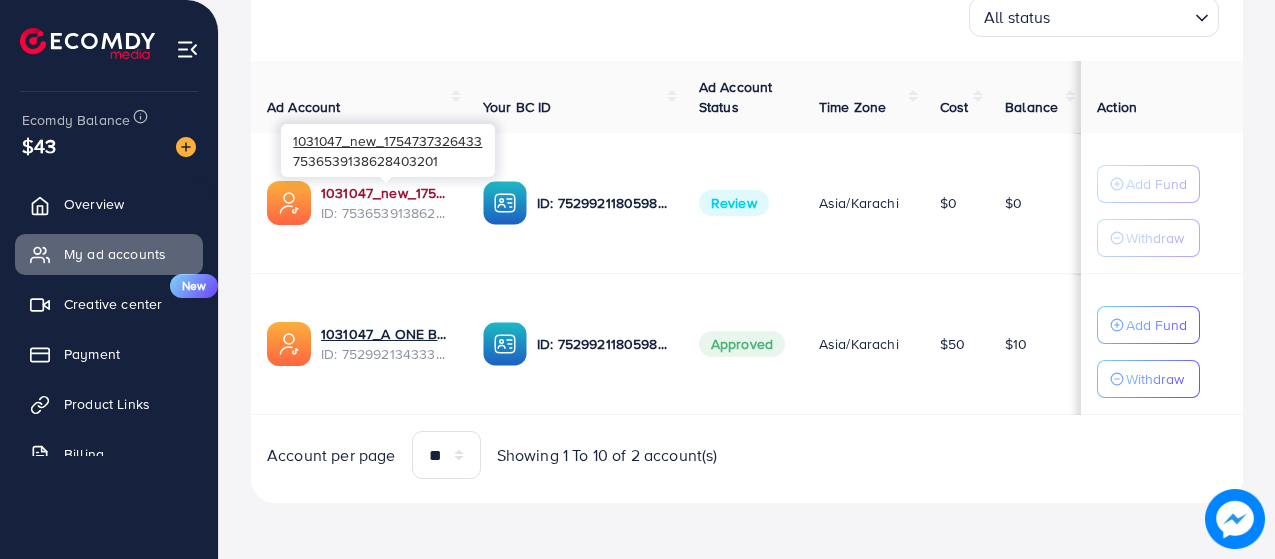 click on "1031047_new_1754737326433" at bounding box center (386, 193) 